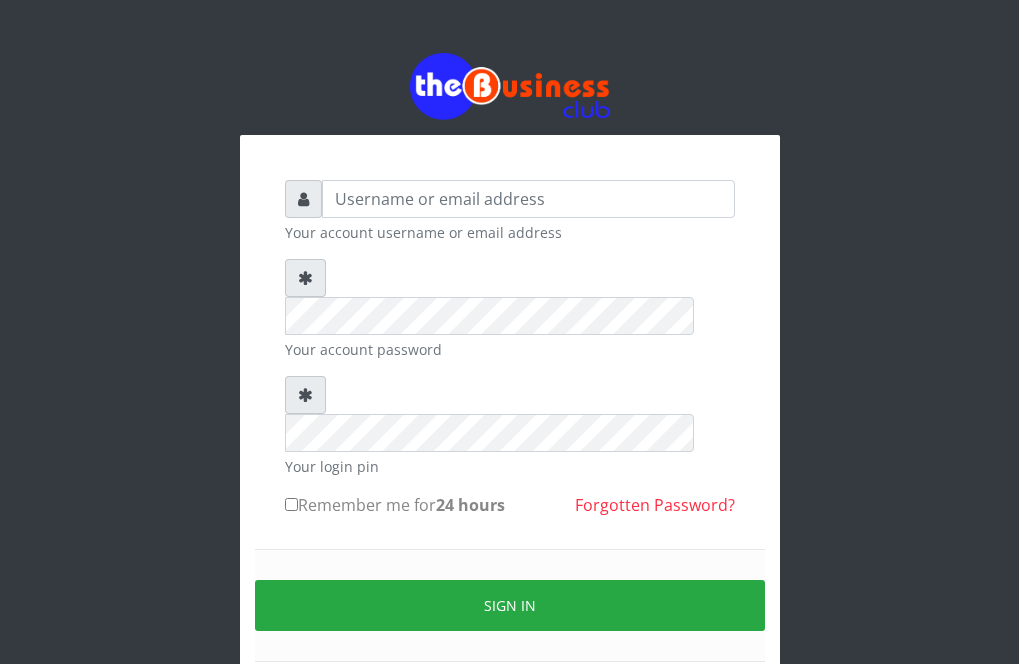 scroll, scrollTop: 0, scrollLeft: 0, axis: both 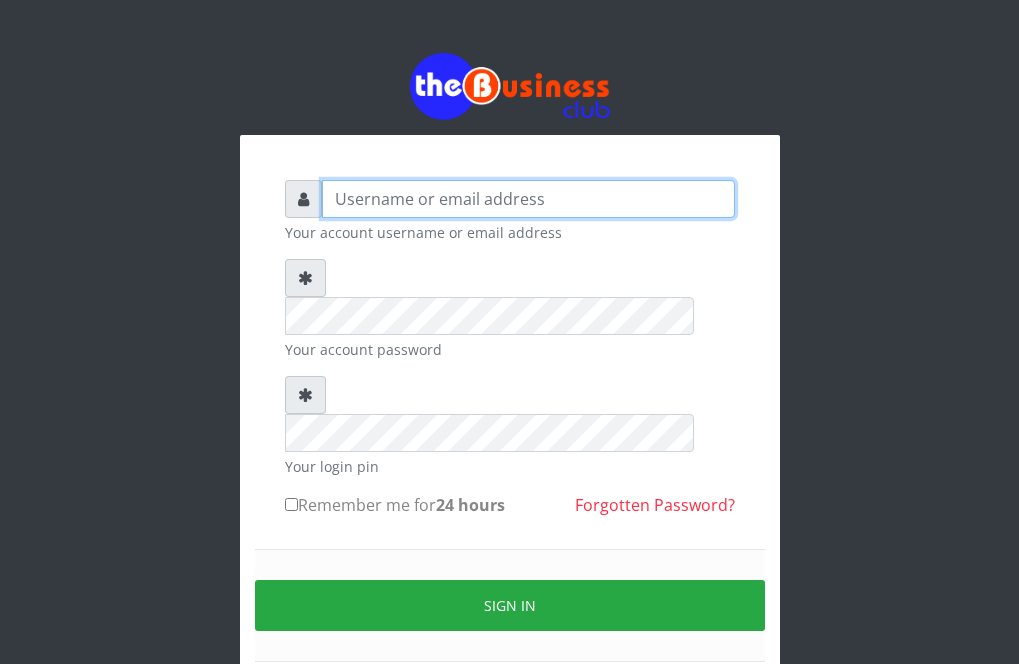 type on "Revgaly" 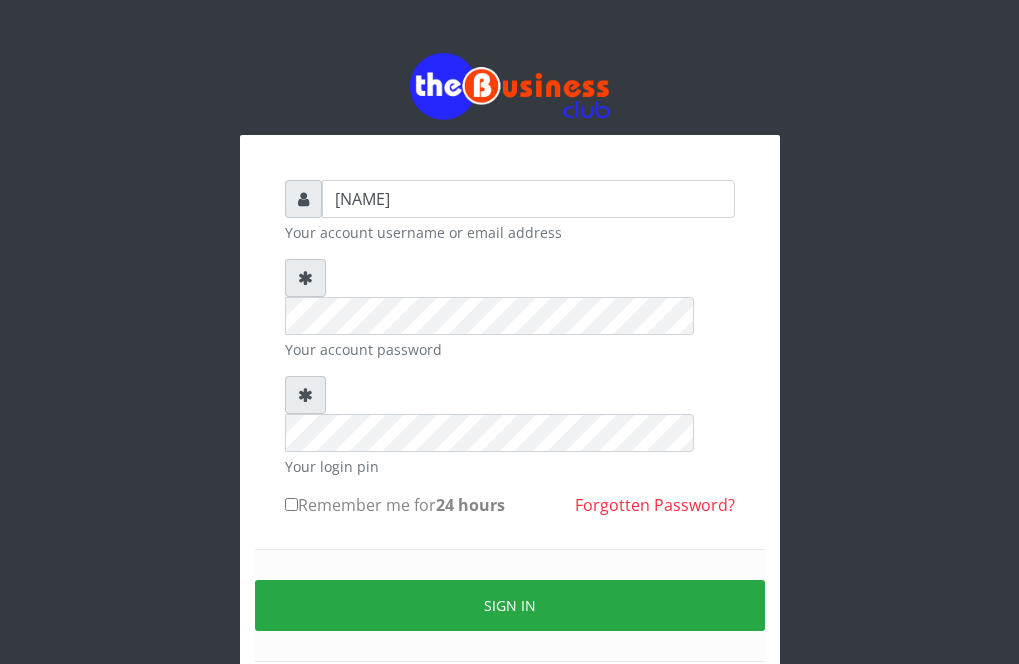 click on "Revgaly
Your account username or email address
Your account password
Your login pin
Remember me for  24 hours" at bounding box center [510, 399] 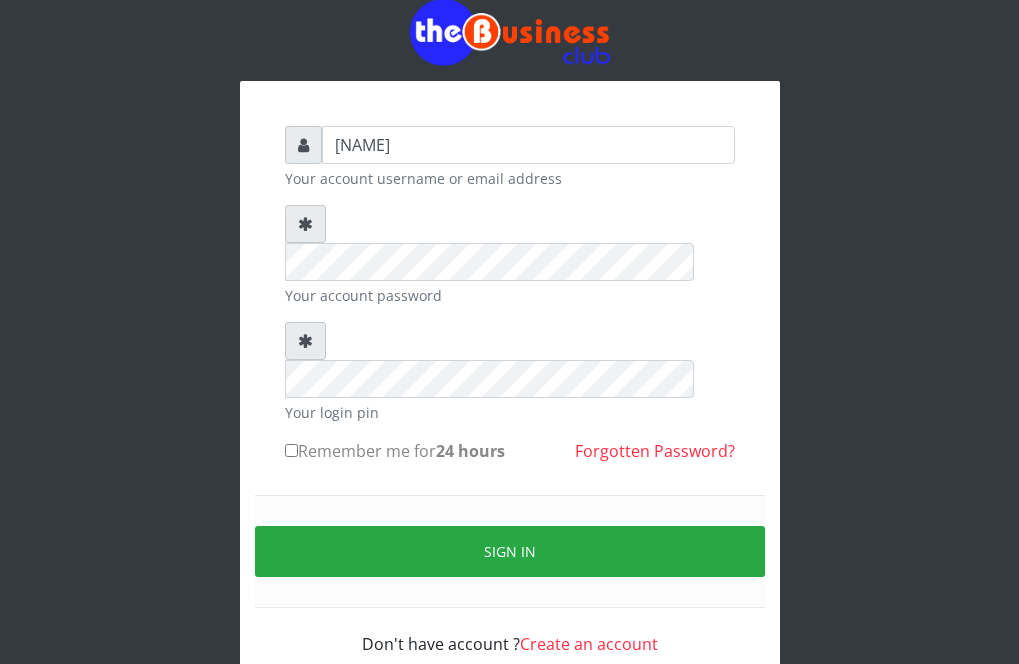 scroll, scrollTop: 59, scrollLeft: 0, axis: vertical 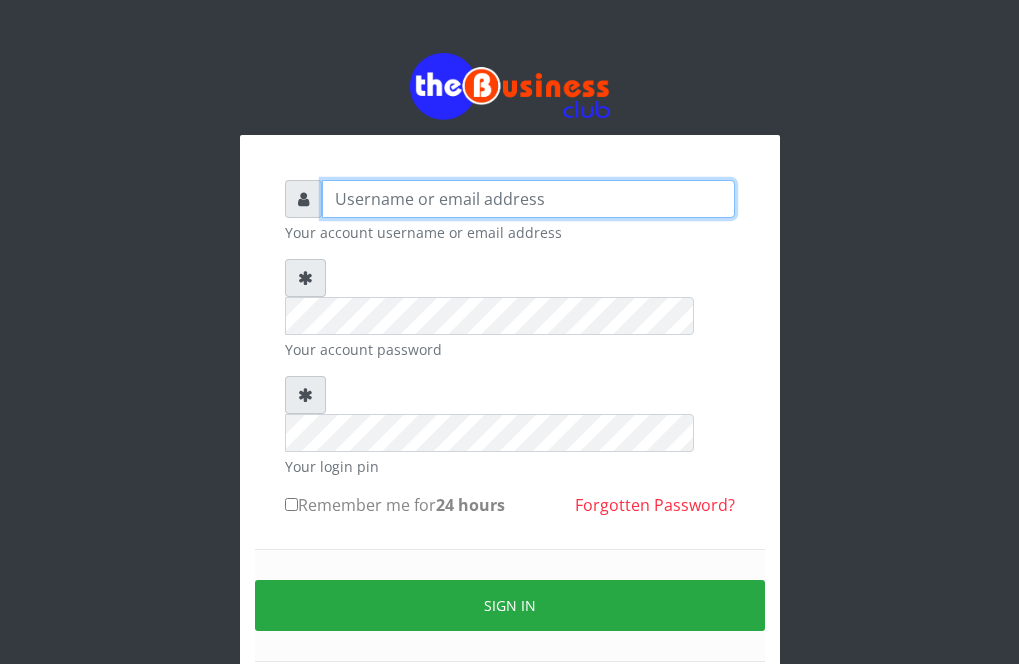 type on "[LAST]" 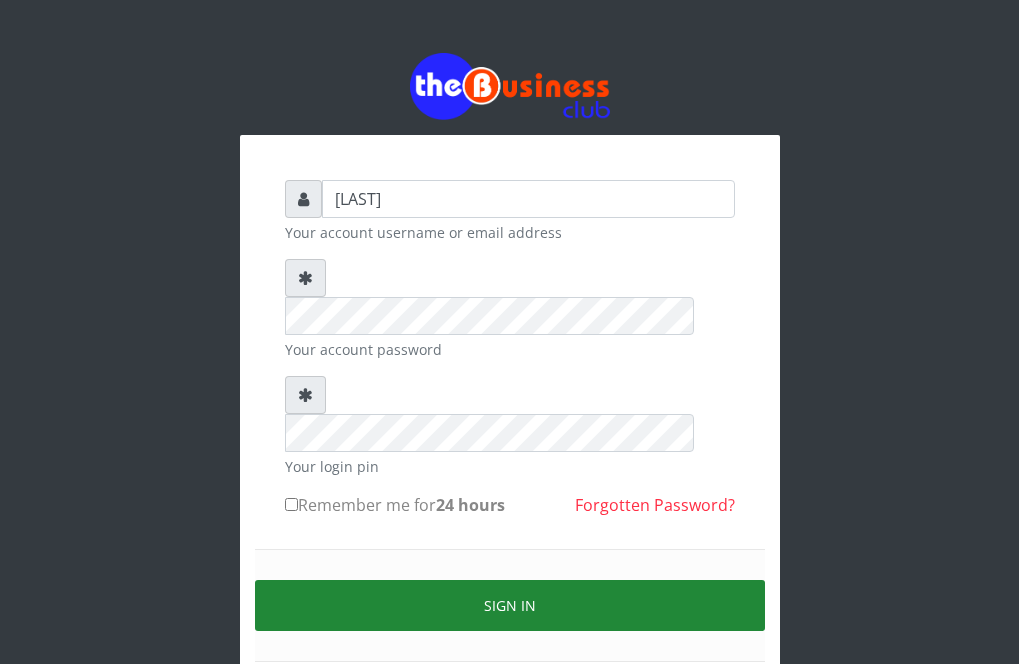 click on "Sign in" at bounding box center [510, 605] 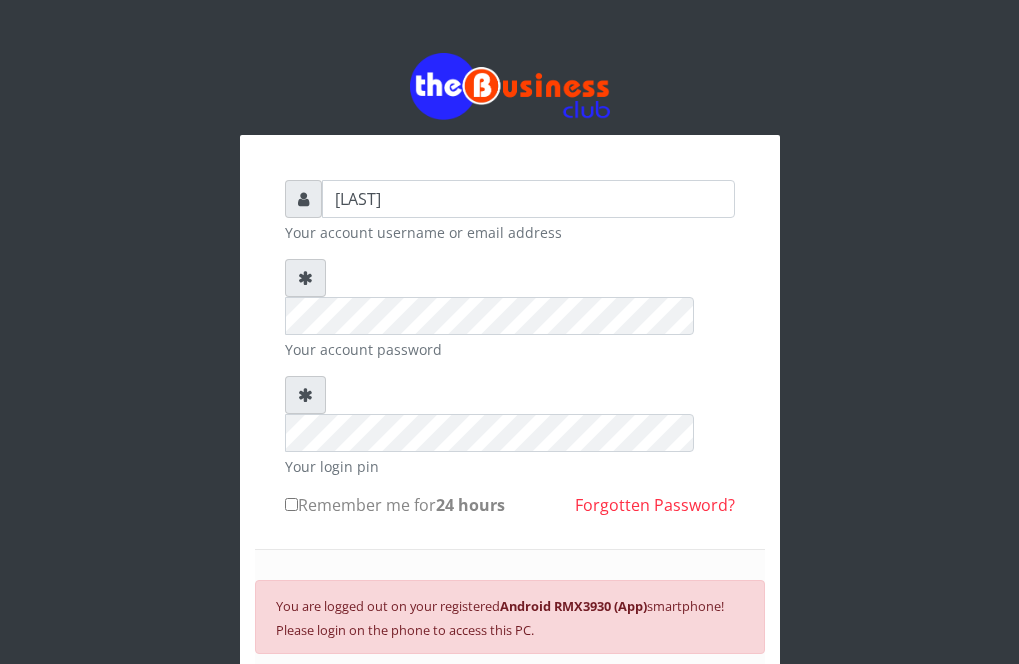 click on "SIGN IN" at bounding box center [510, 695] 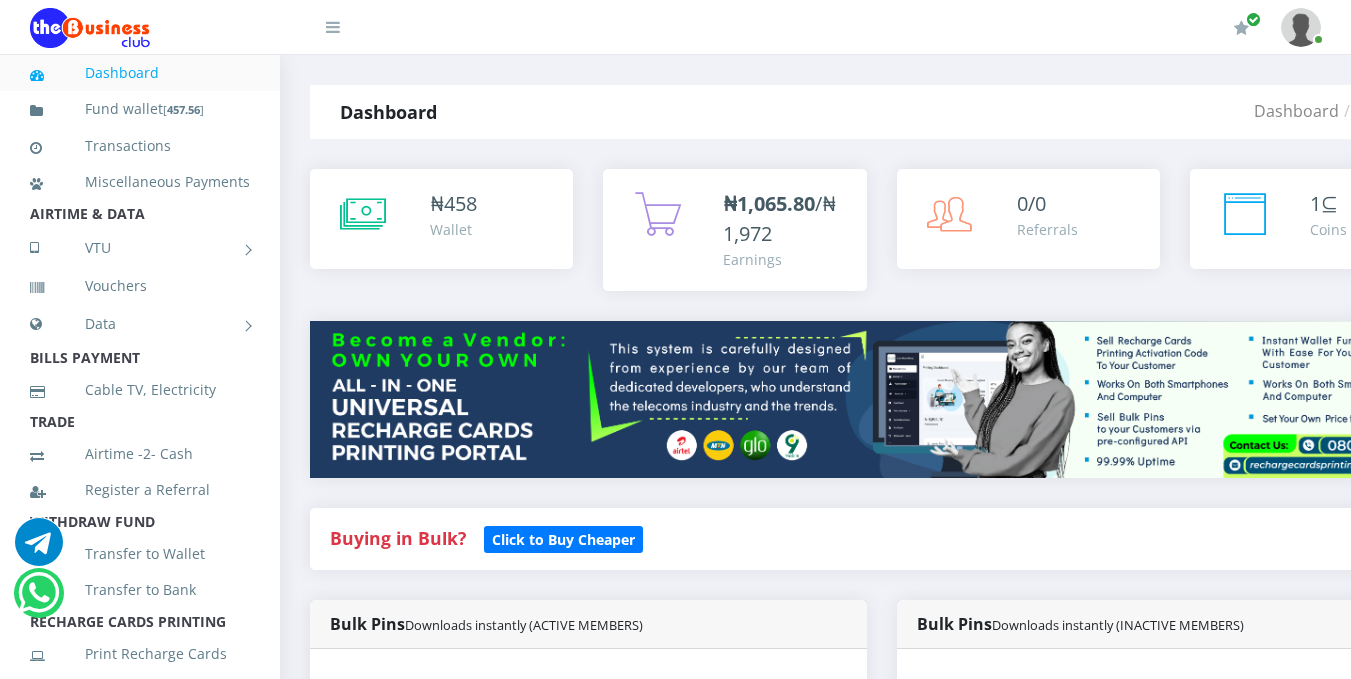 scroll, scrollTop: 0, scrollLeft: 0, axis: both 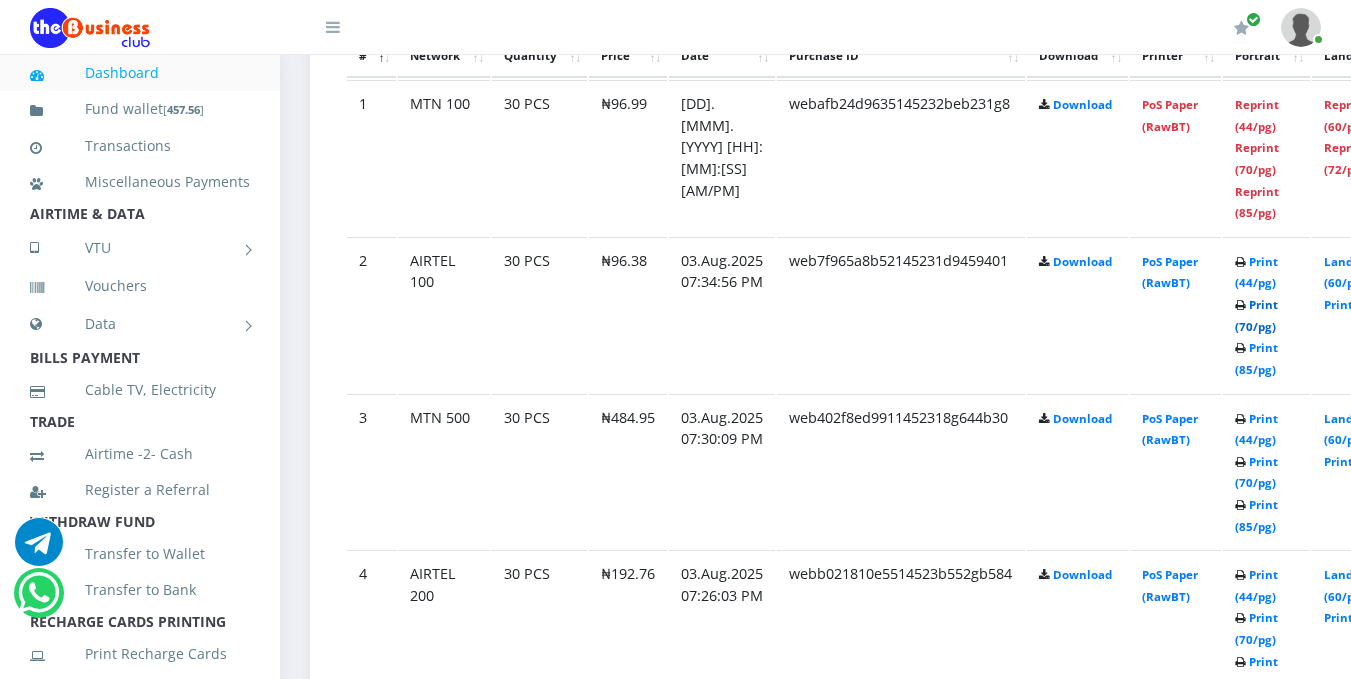 click on "Print (70/pg)" at bounding box center (1256, 315) 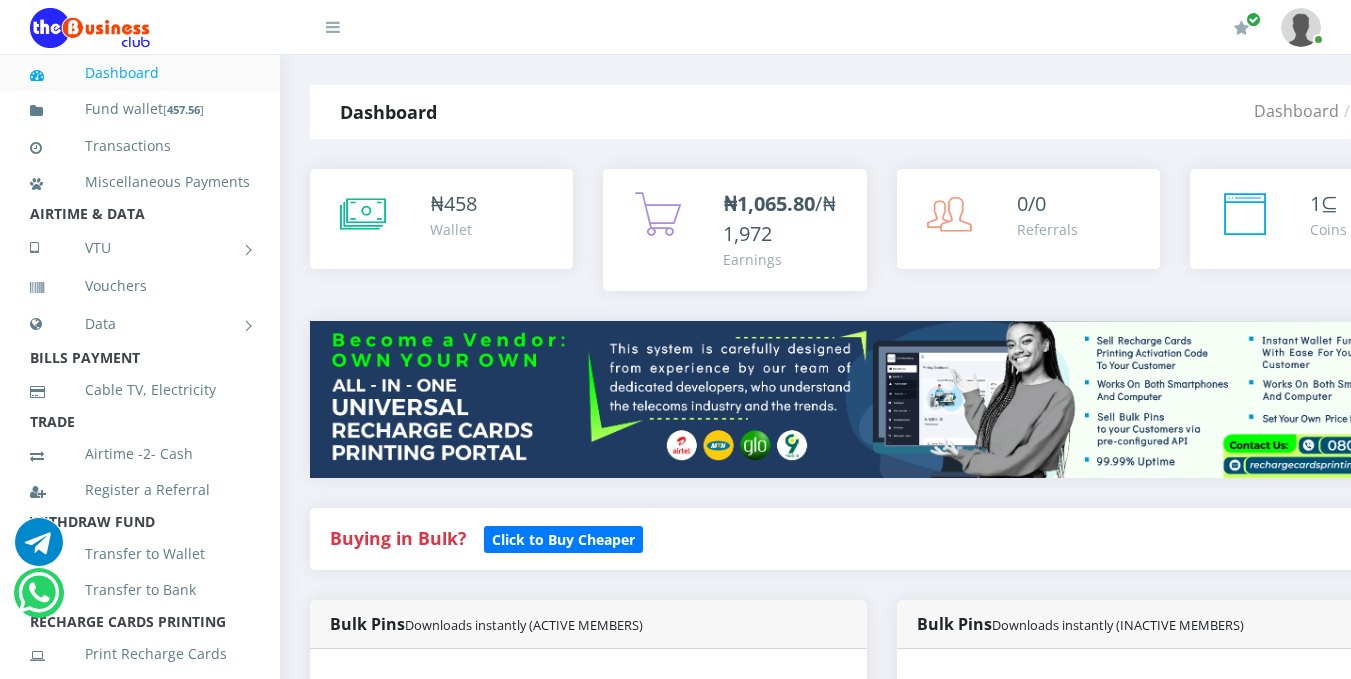 scroll, scrollTop: 0, scrollLeft: 0, axis: both 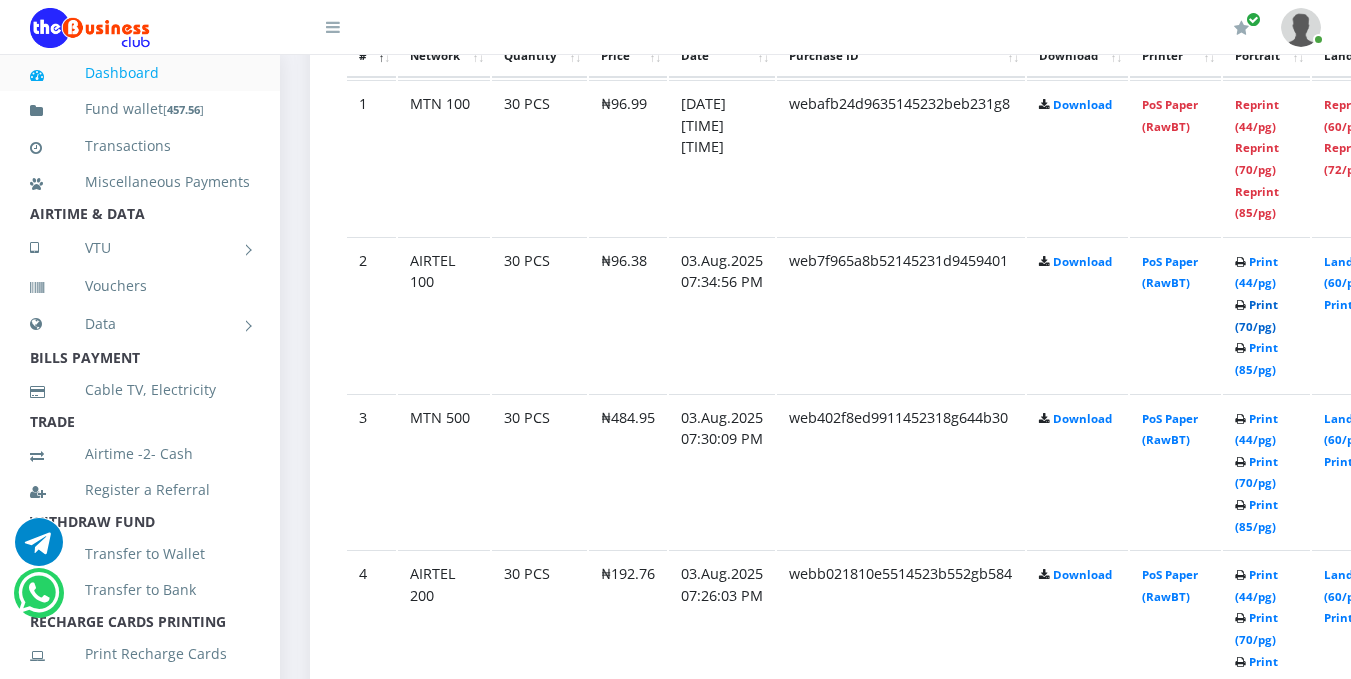 click on "Print (70/pg)" at bounding box center [1256, 315] 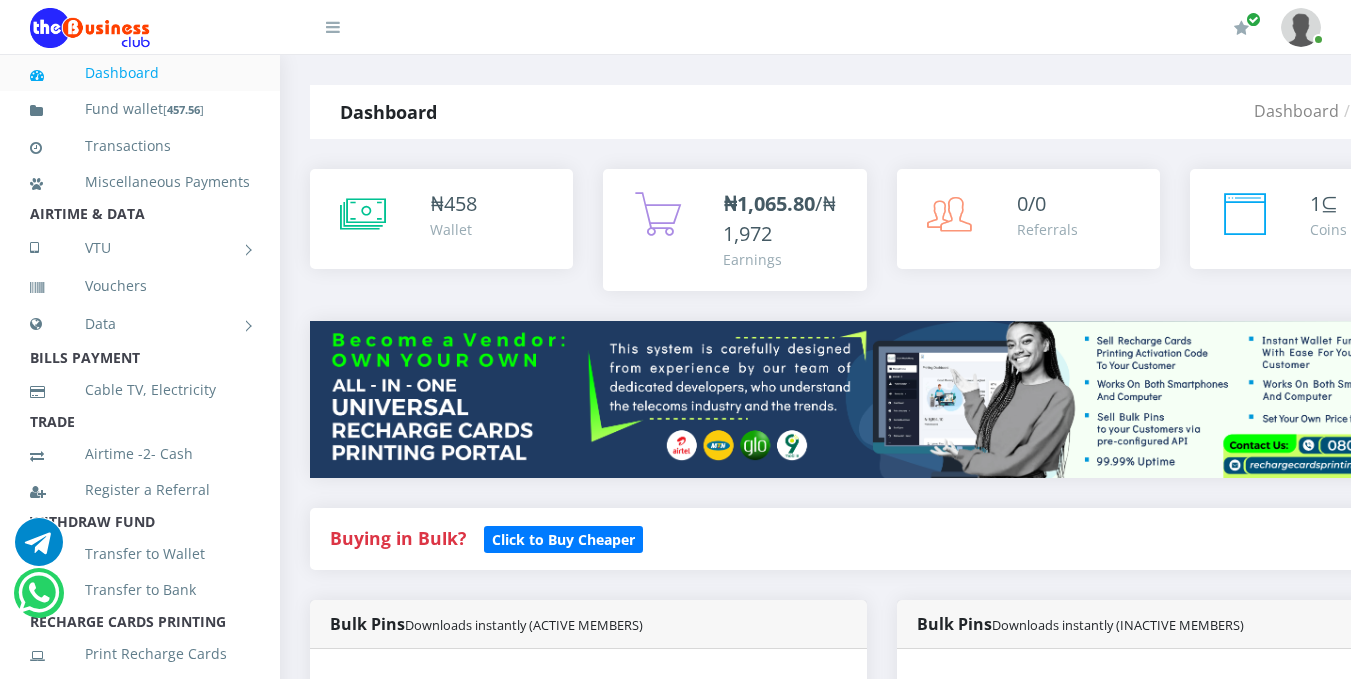 scroll, scrollTop: 0, scrollLeft: 0, axis: both 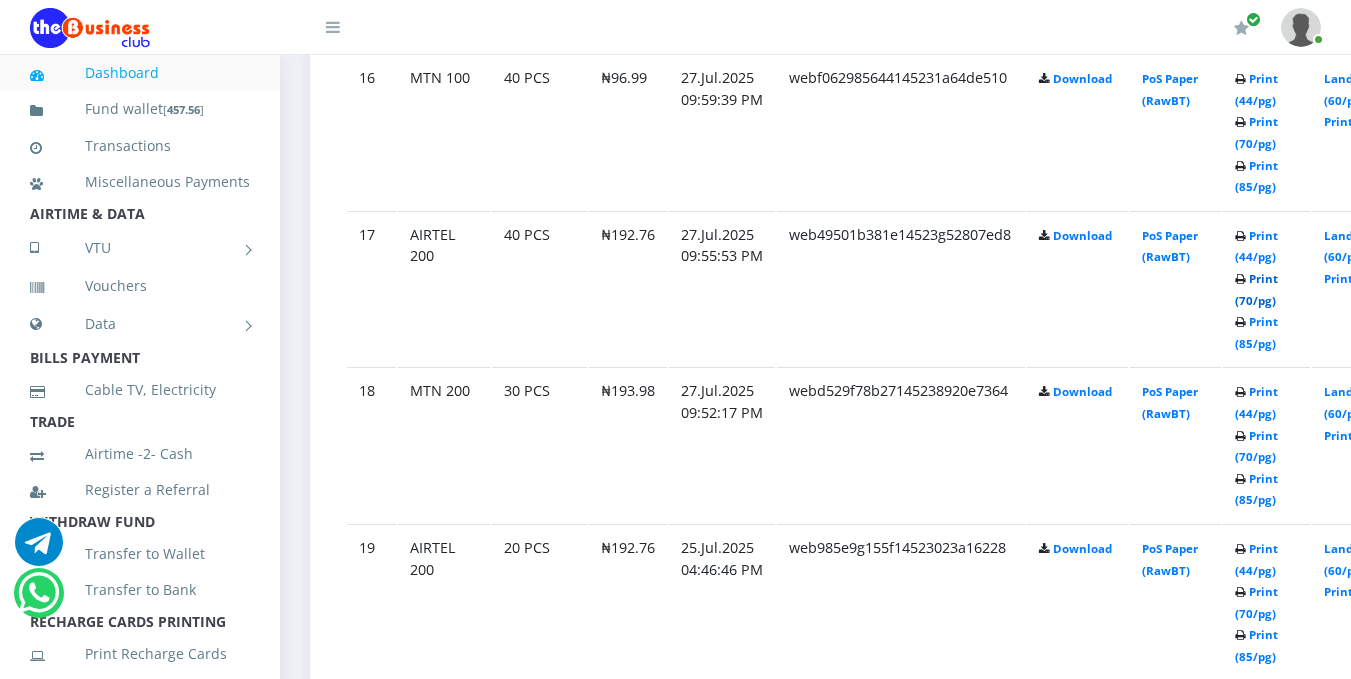 click on "Print (70/pg)" at bounding box center (1256, 289) 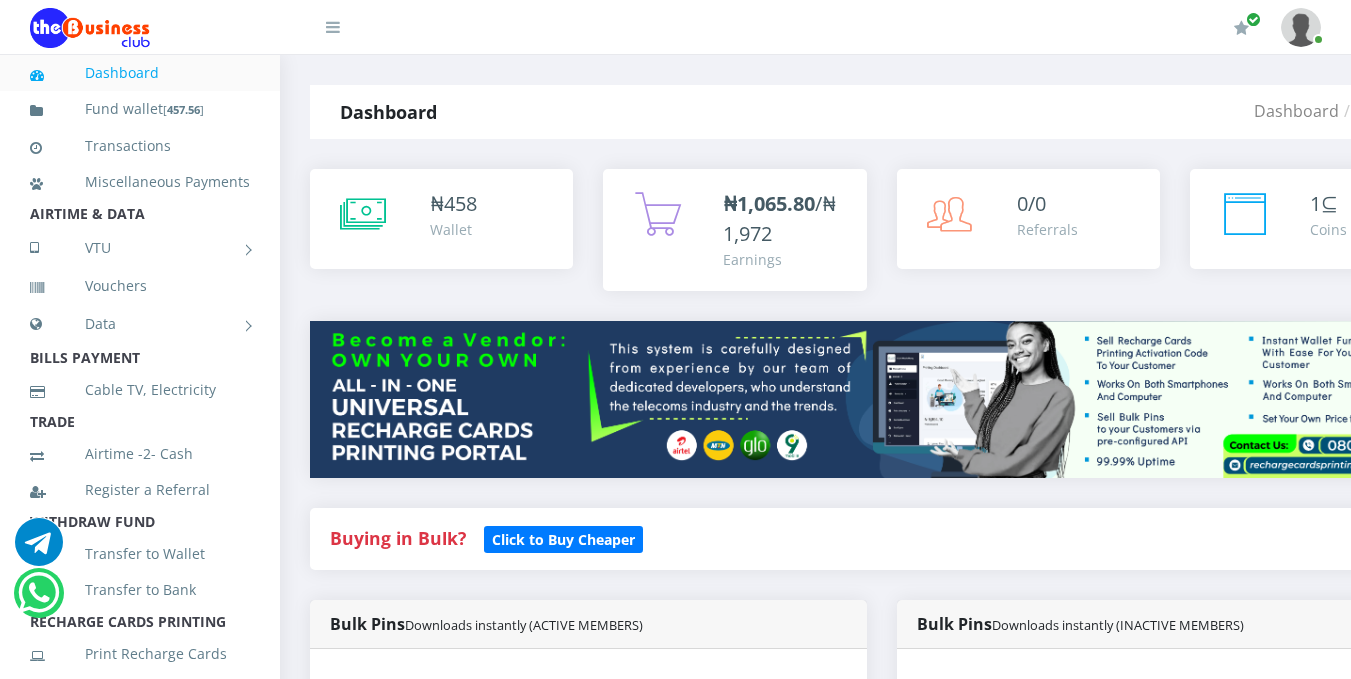 scroll, scrollTop: 0, scrollLeft: 0, axis: both 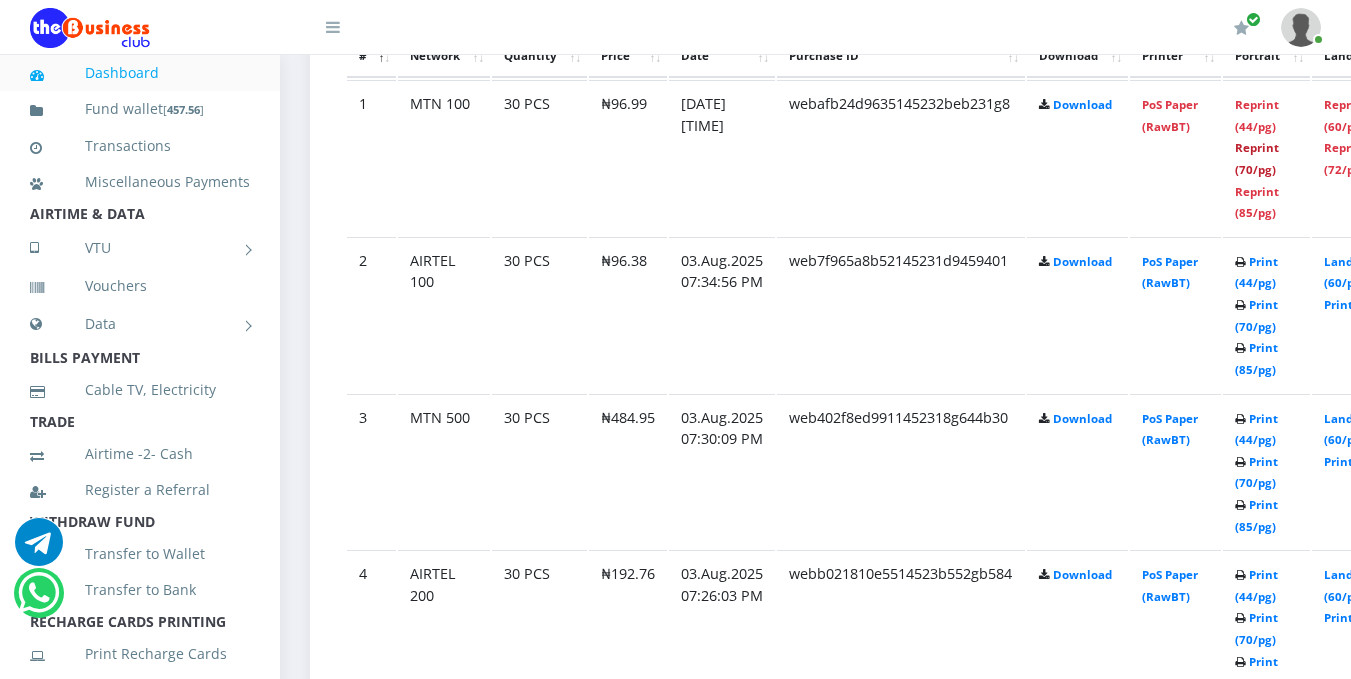 click on "Reprint (70/pg)" at bounding box center [1257, 158] 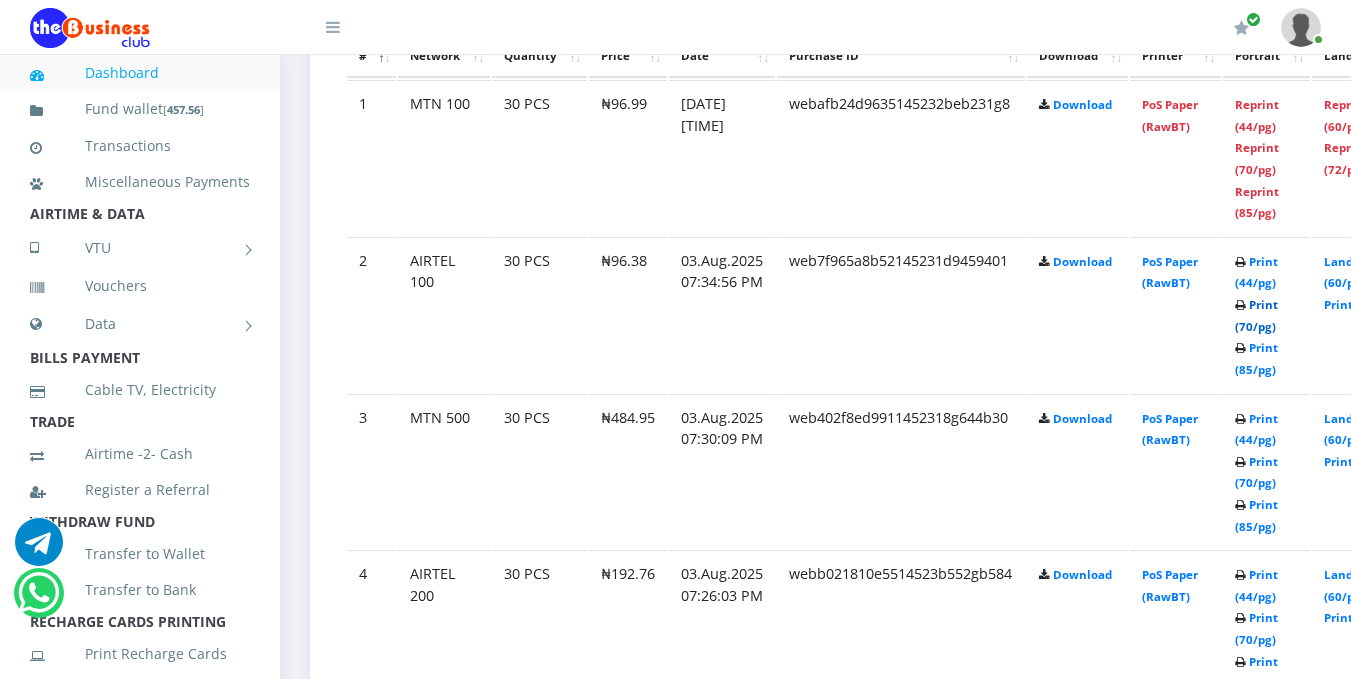 click on "Print (70/pg)" at bounding box center [1256, 315] 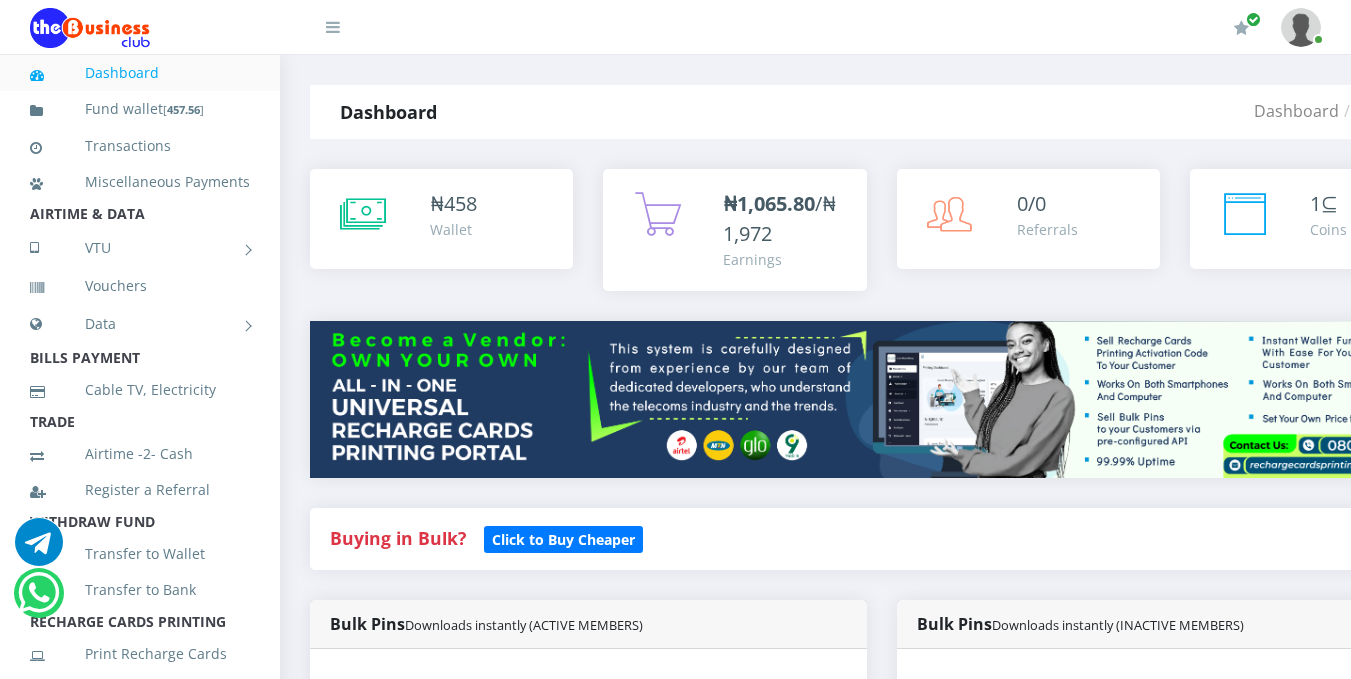scroll, scrollTop: 0, scrollLeft: 0, axis: both 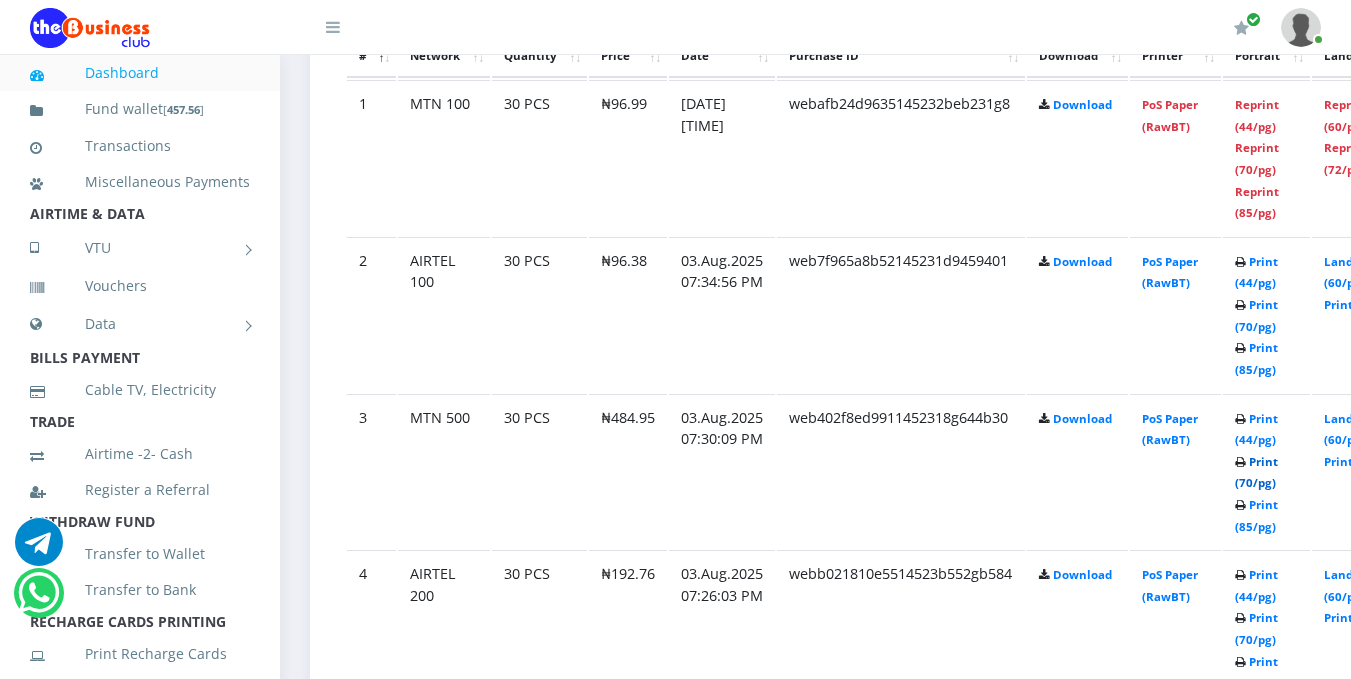 click on "Print (70/pg)" at bounding box center [1256, 472] 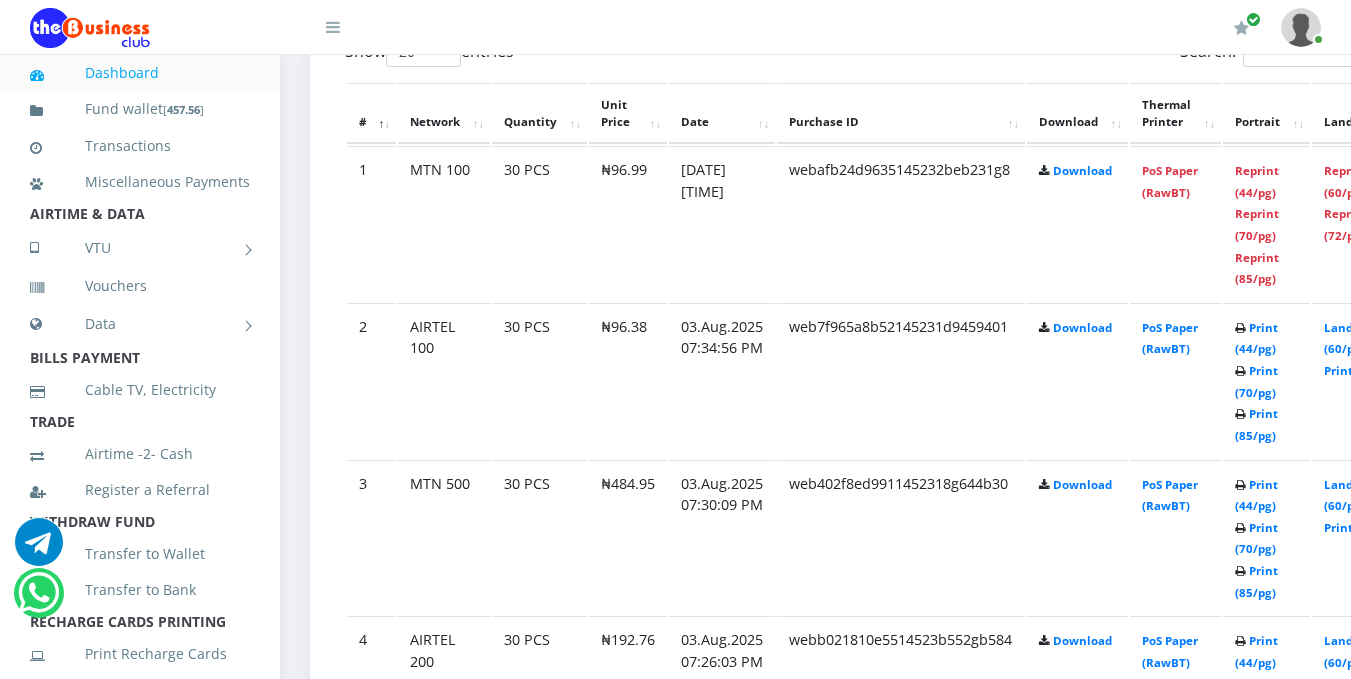 scroll, scrollTop: 1188, scrollLeft: 0, axis: vertical 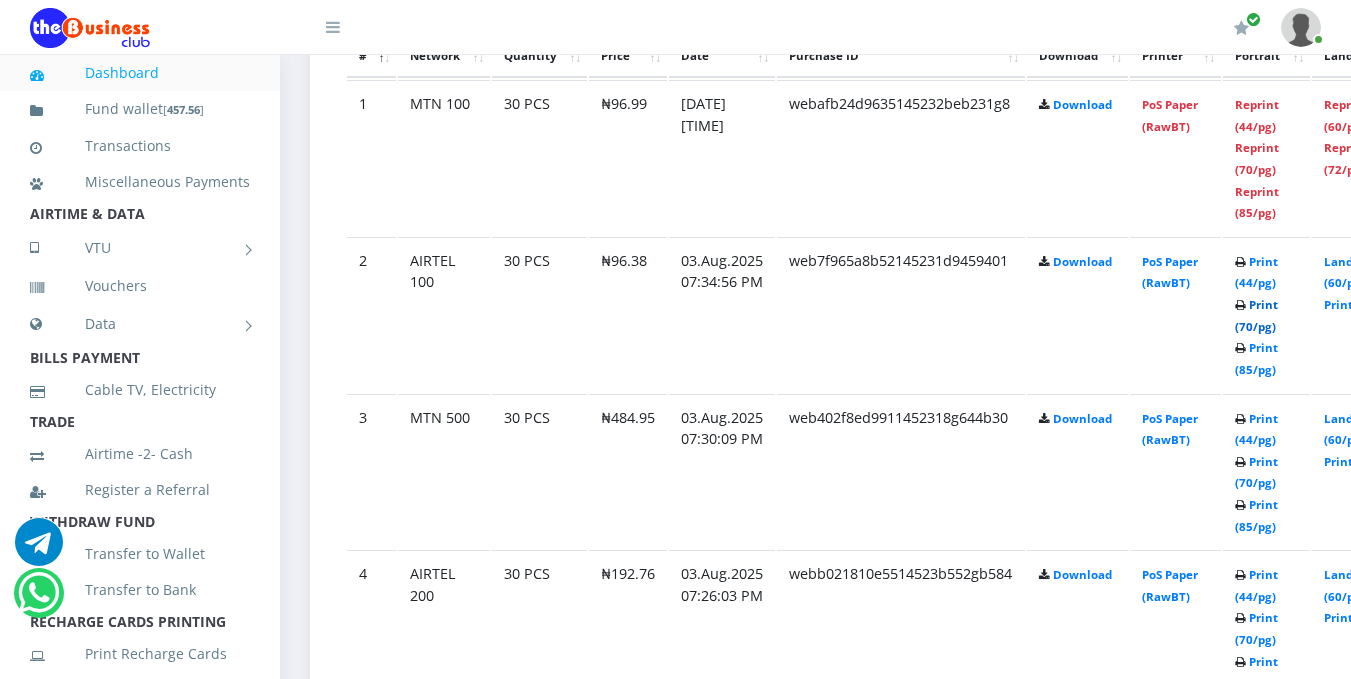 click on "Print (70/pg)" at bounding box center (1256, 315) 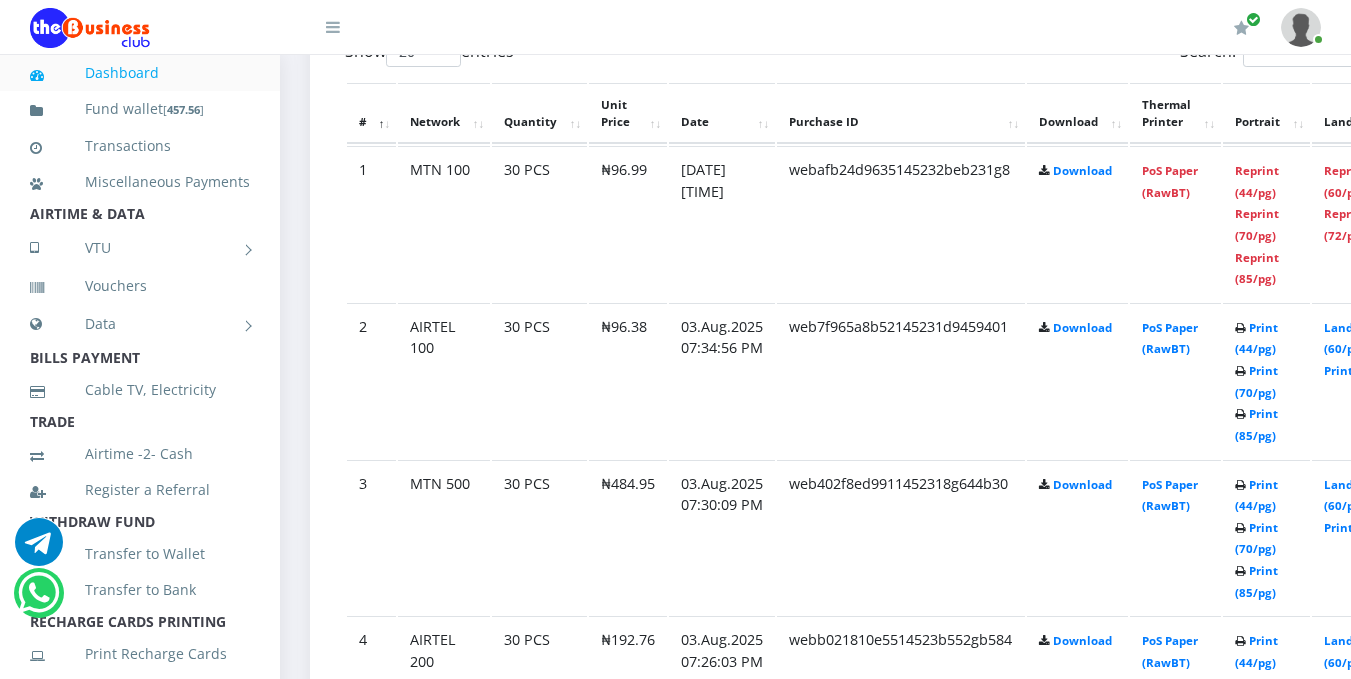 scroll, scrollTop: 1188, scrollLeft: 0, axis: vertical 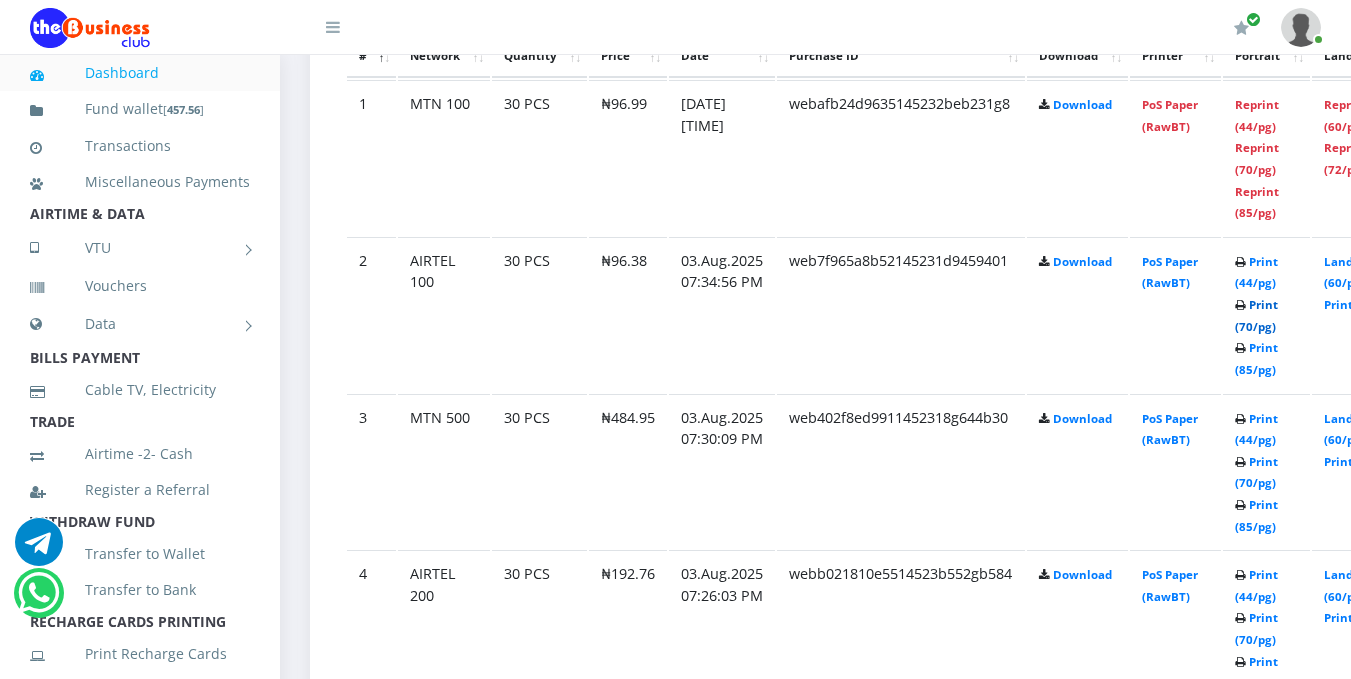 click on "Print (70/pg)" at bounding box center [1256, 315] 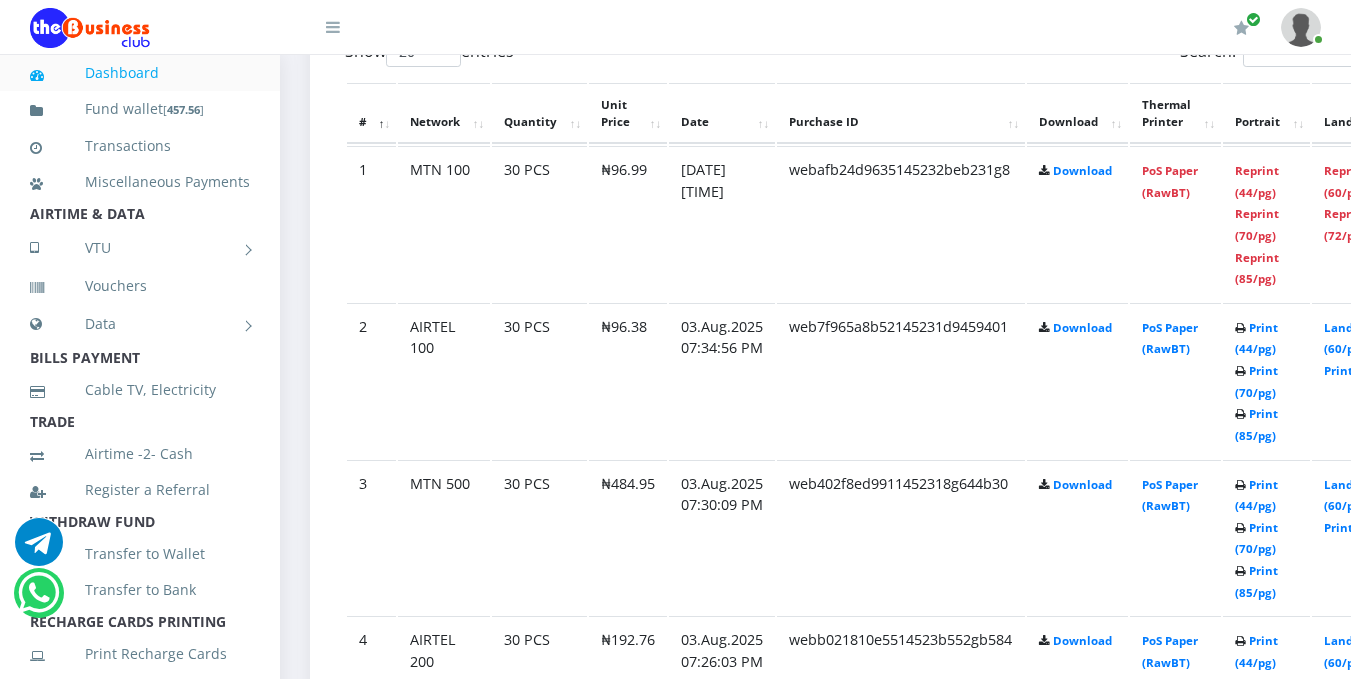 scroll, scrollTop: 1188, scrollLeft: 0, axis: vertical 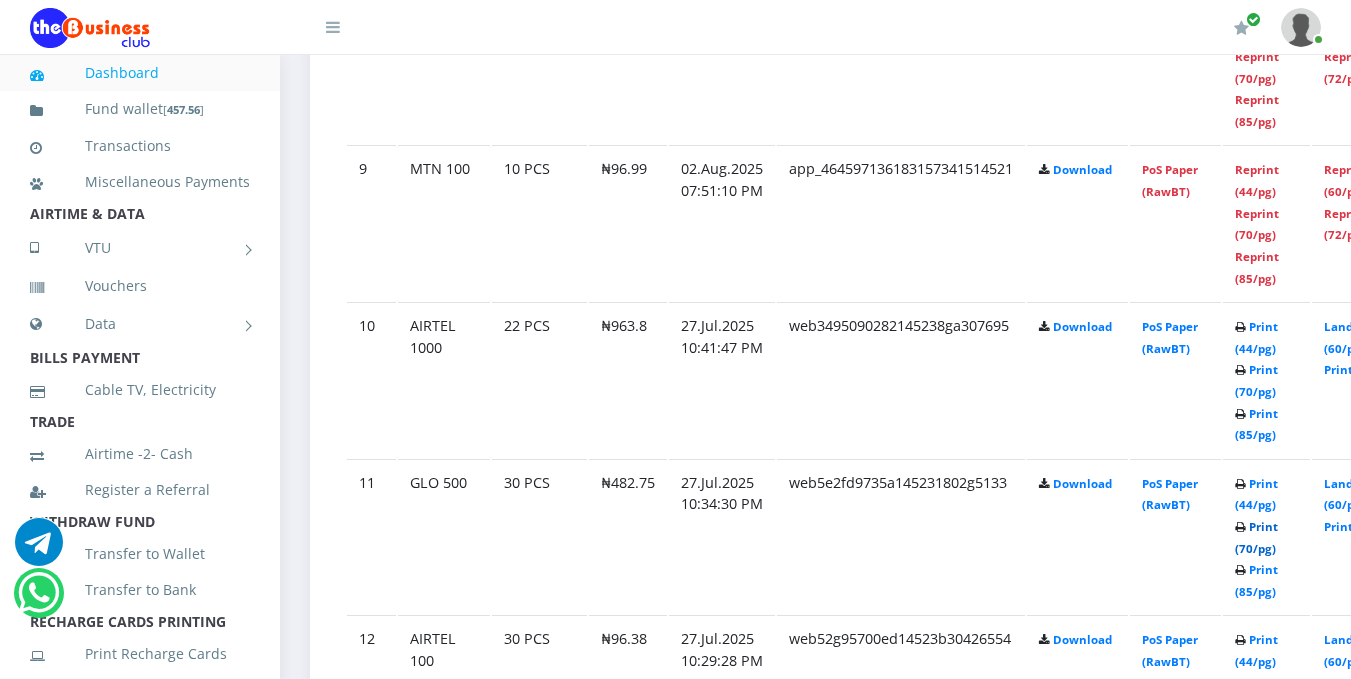 click on "Print (70/pg)" at bounding box center (1256, 537) 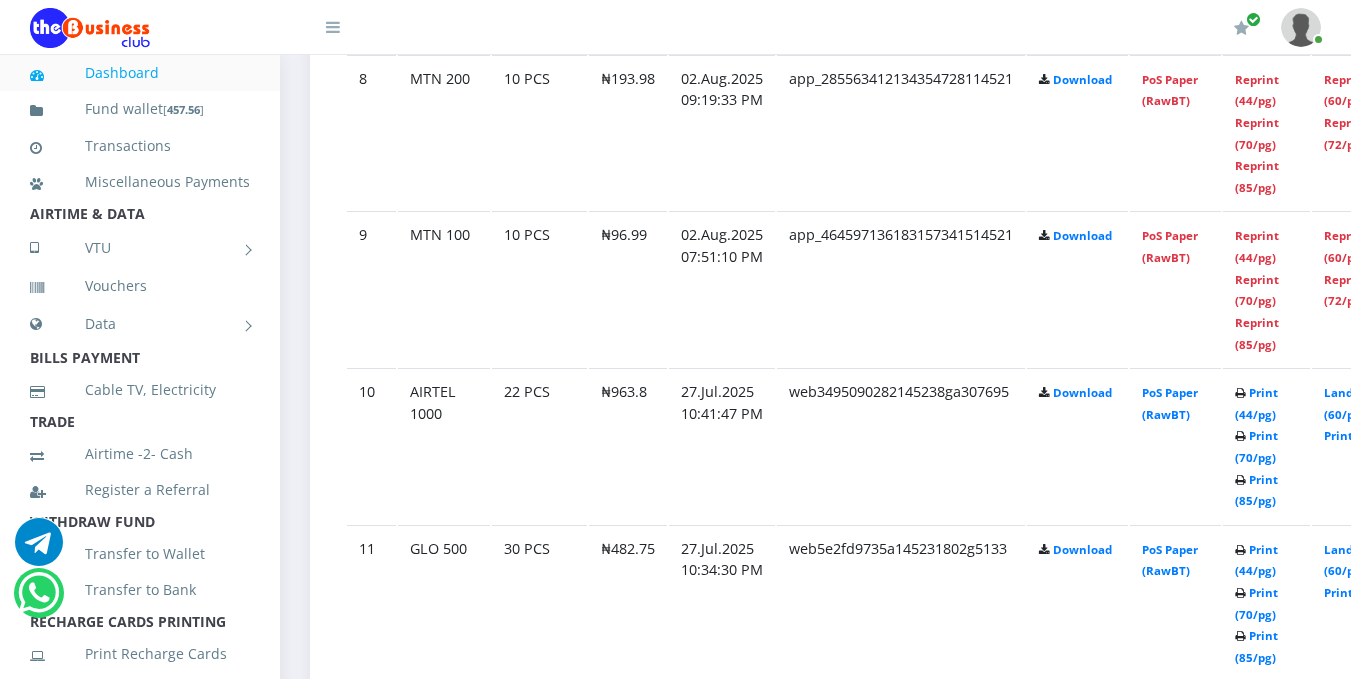 scroll, scrollTop: 2376, scrollLeft: 0, axis: vertical 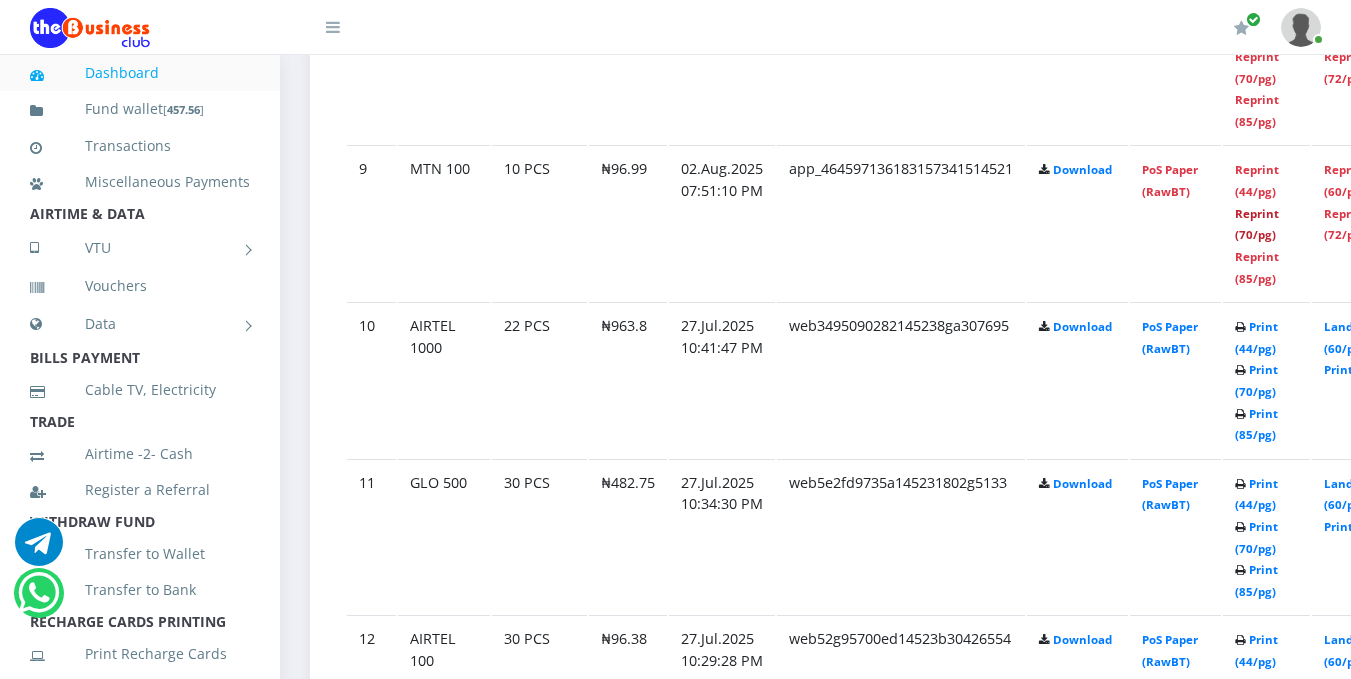 click on "Reprint (70/pg)" at bounding box center [1257, 224] 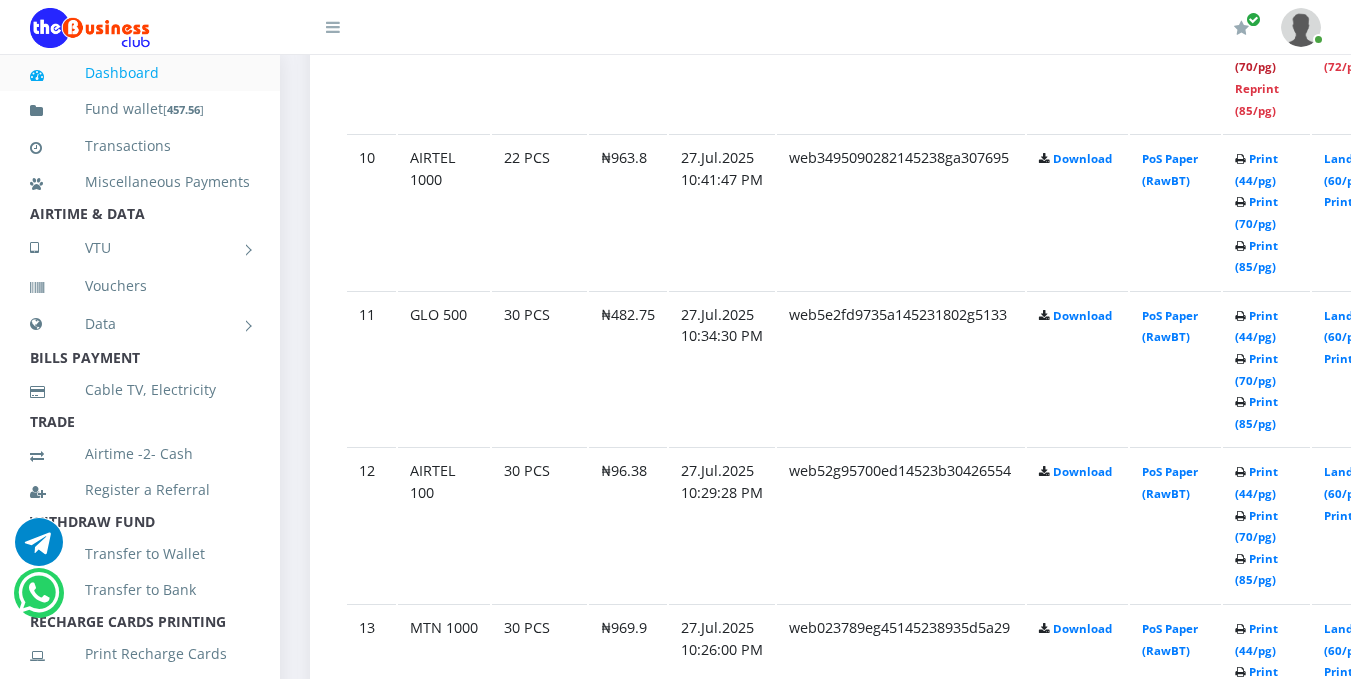 scroll, scrollTop: 2970, scrollLeft: 0, axis: vertical 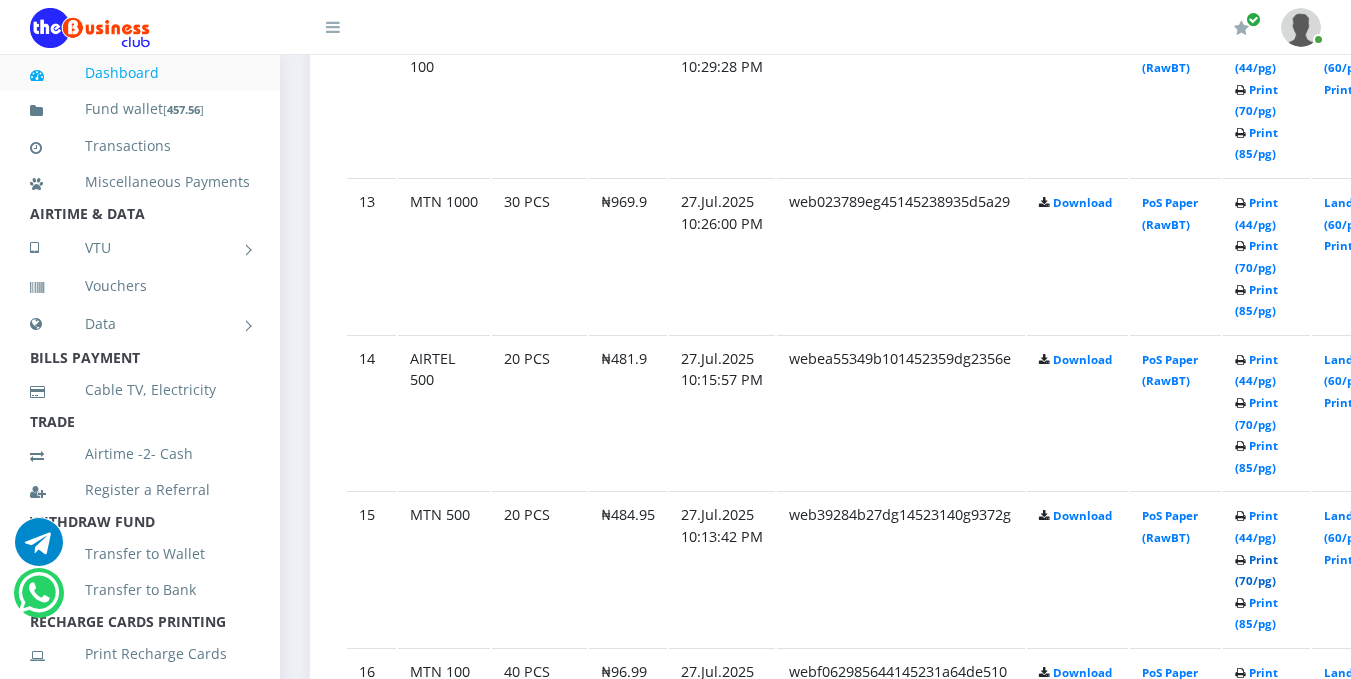 click on "Print (70/pg)" at bounding box center [1256, 570] 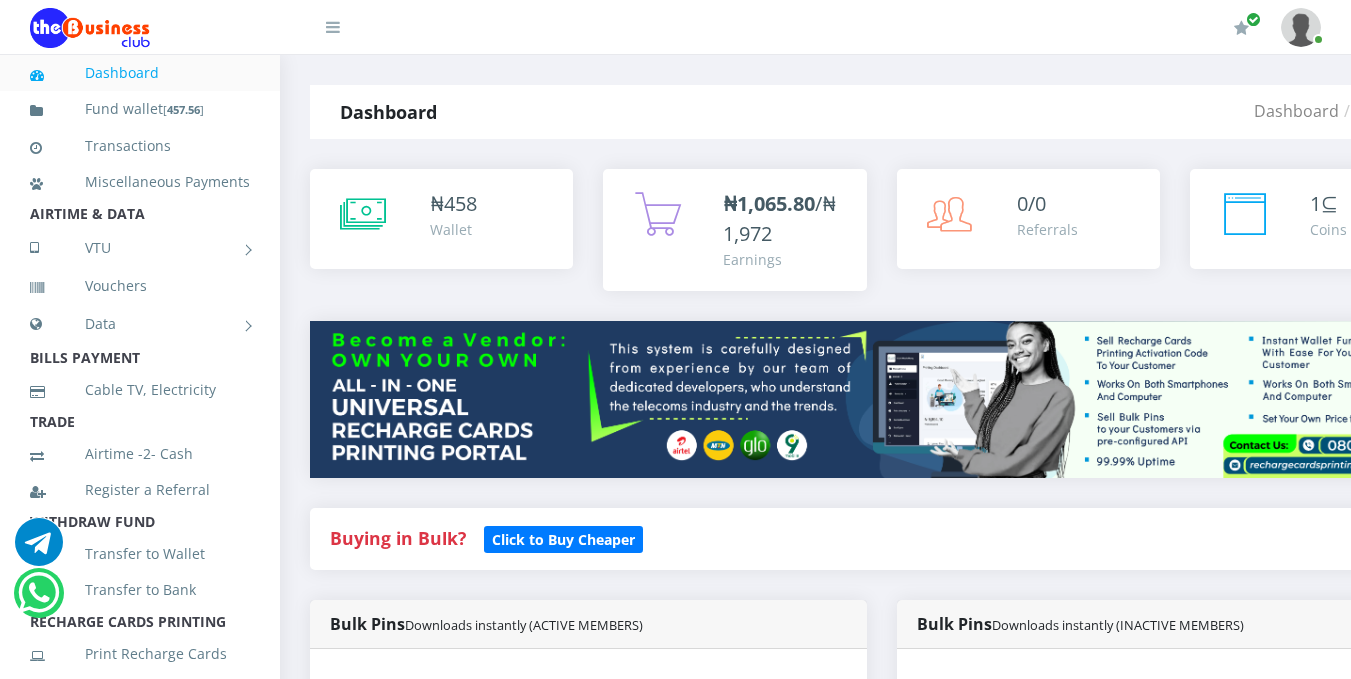 scroll, scrollTop: 0, scrollLeft: 0, axis: both 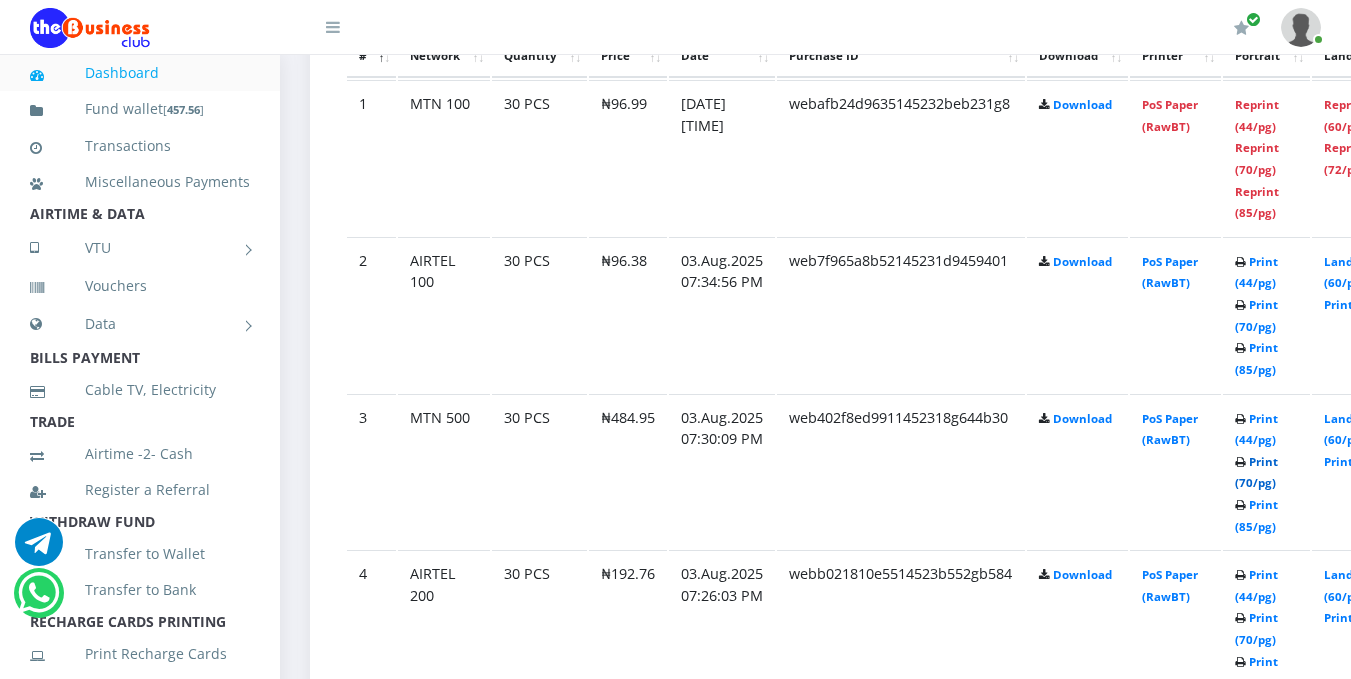 click on "Print (70/pg)" at bounding box center (1256, 472) 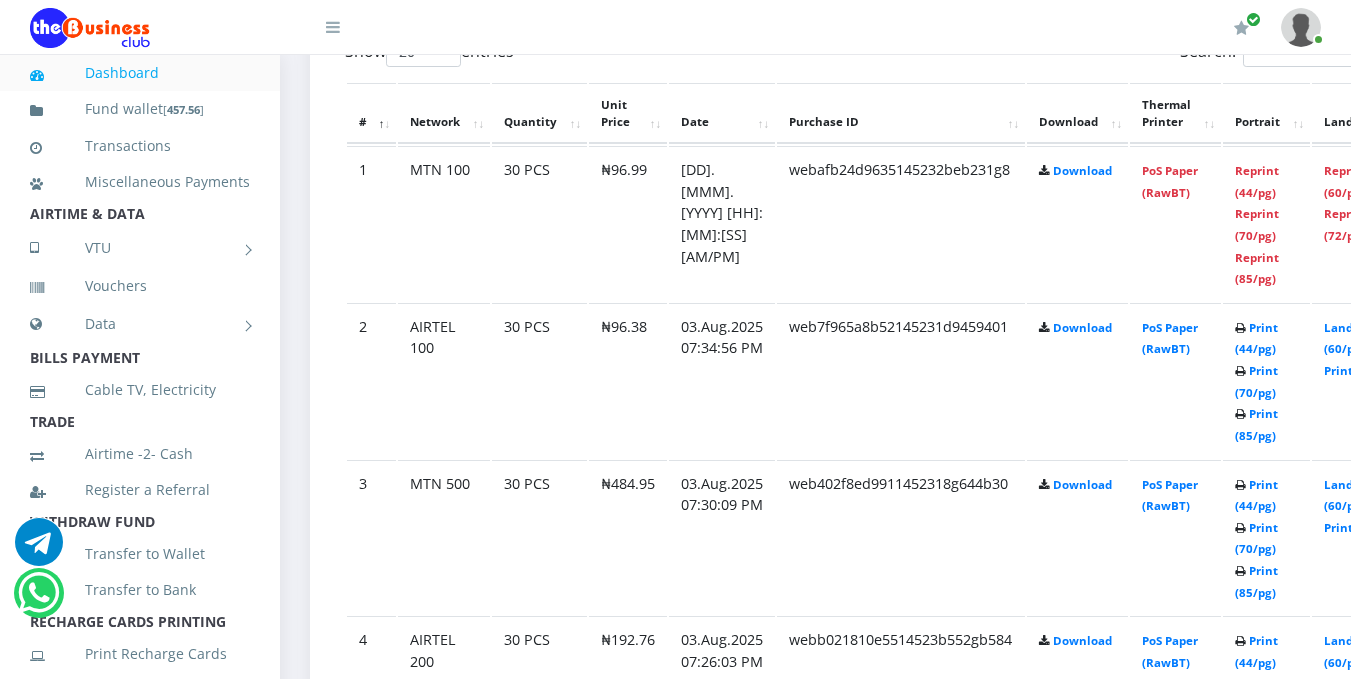 scroll, scrollTop: 1188, scrollLeft: 0, axis: vertical 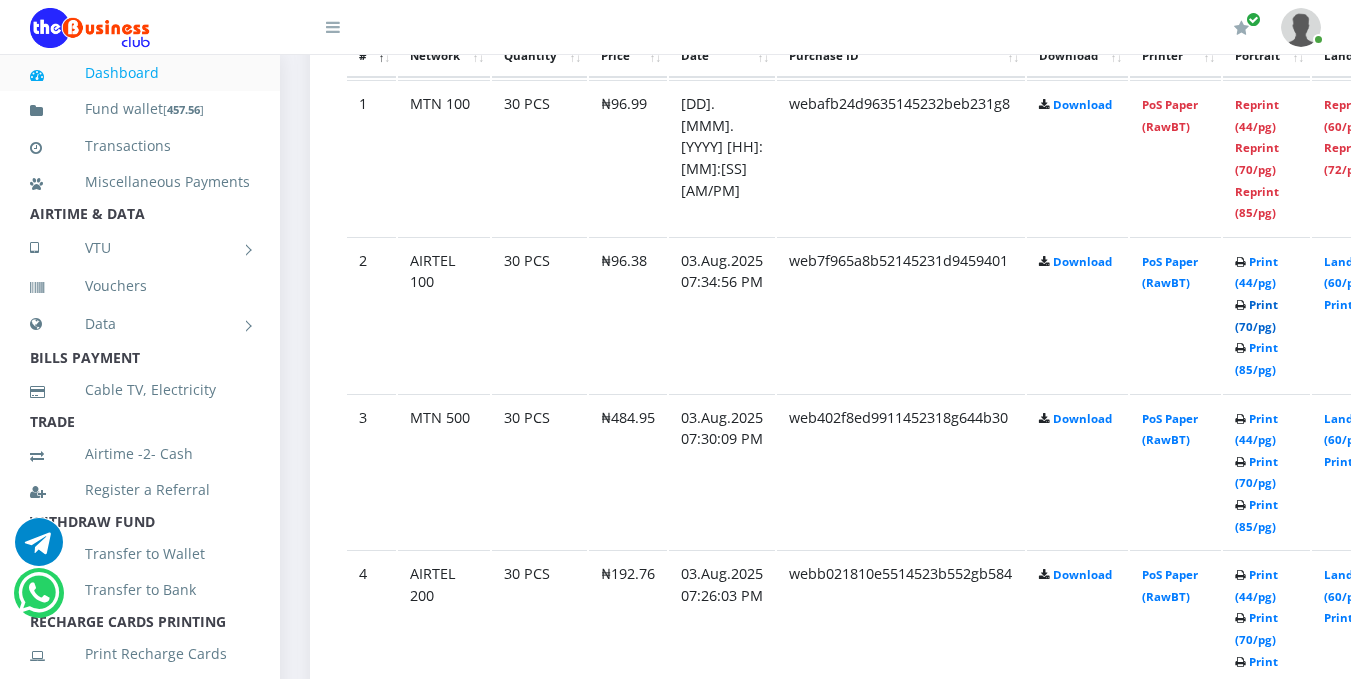 click on "Print (70/pg)" at bounding box center [1256, 315] 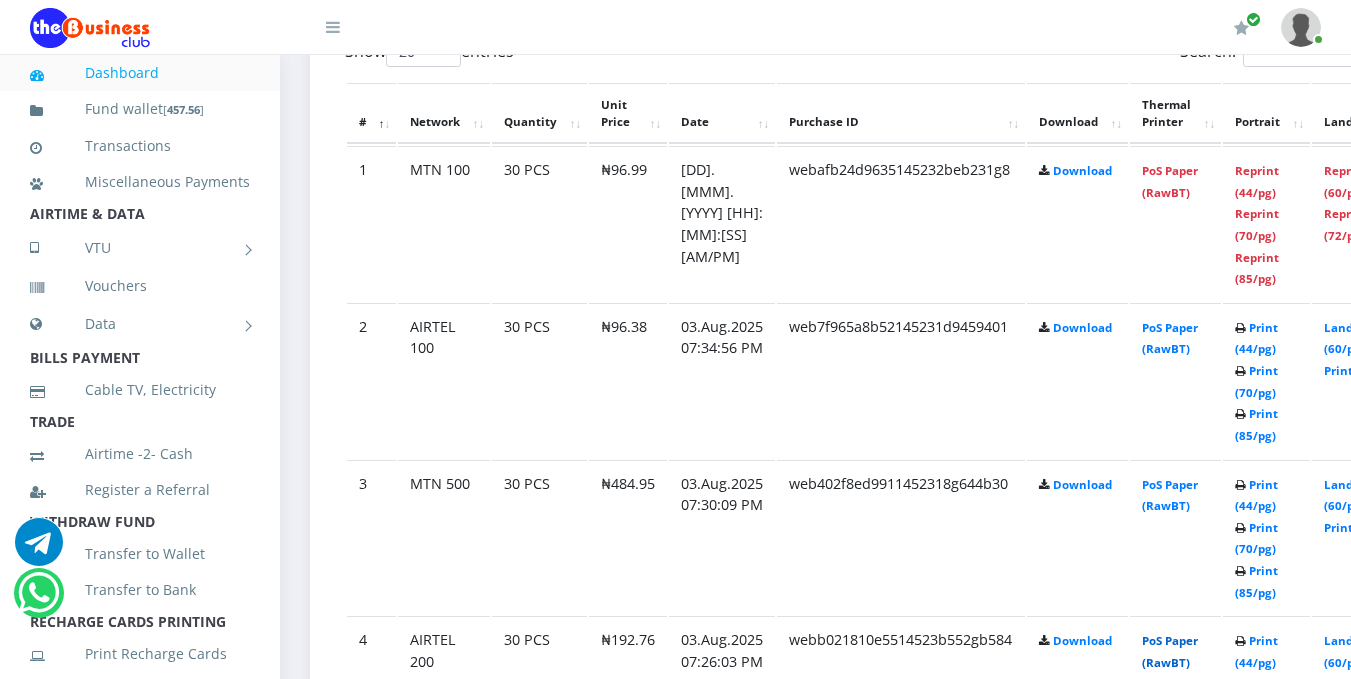 scroll, scrollTop: 1188, scrollLeft: 0, axis: vertical 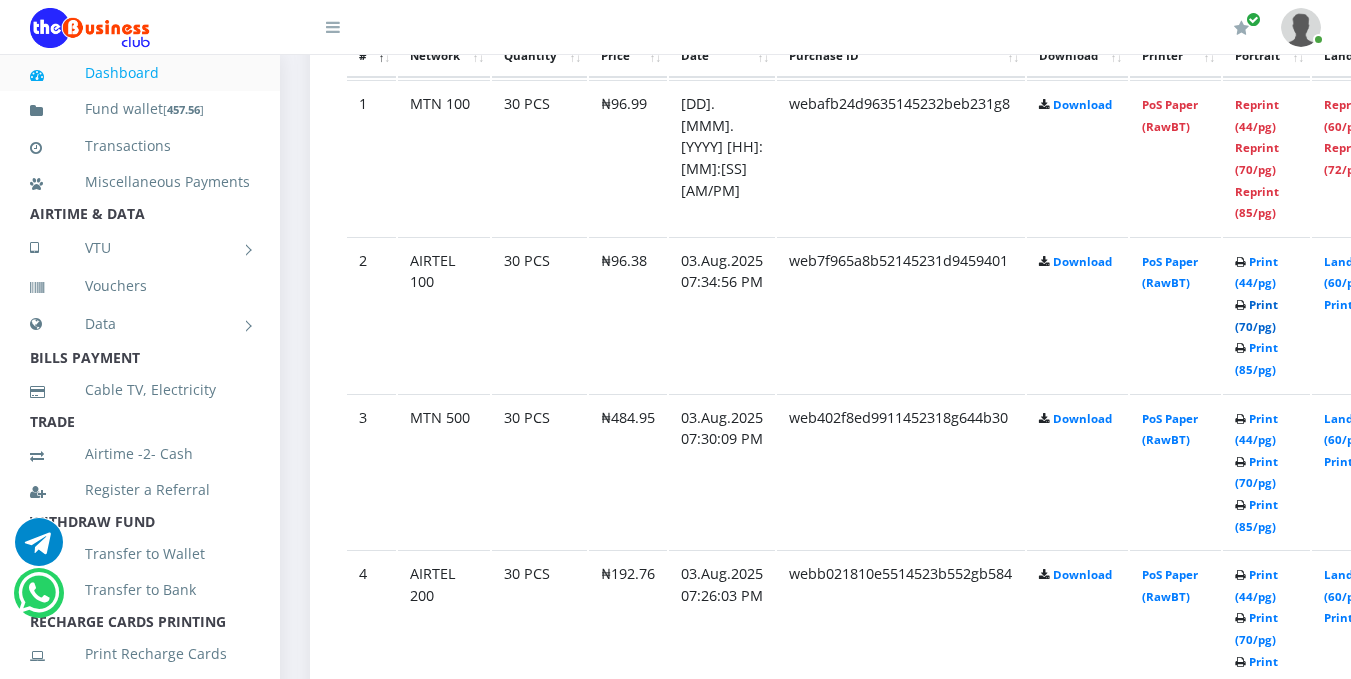 click on "Print (70/pg)" at bounding box center [1256, 315] 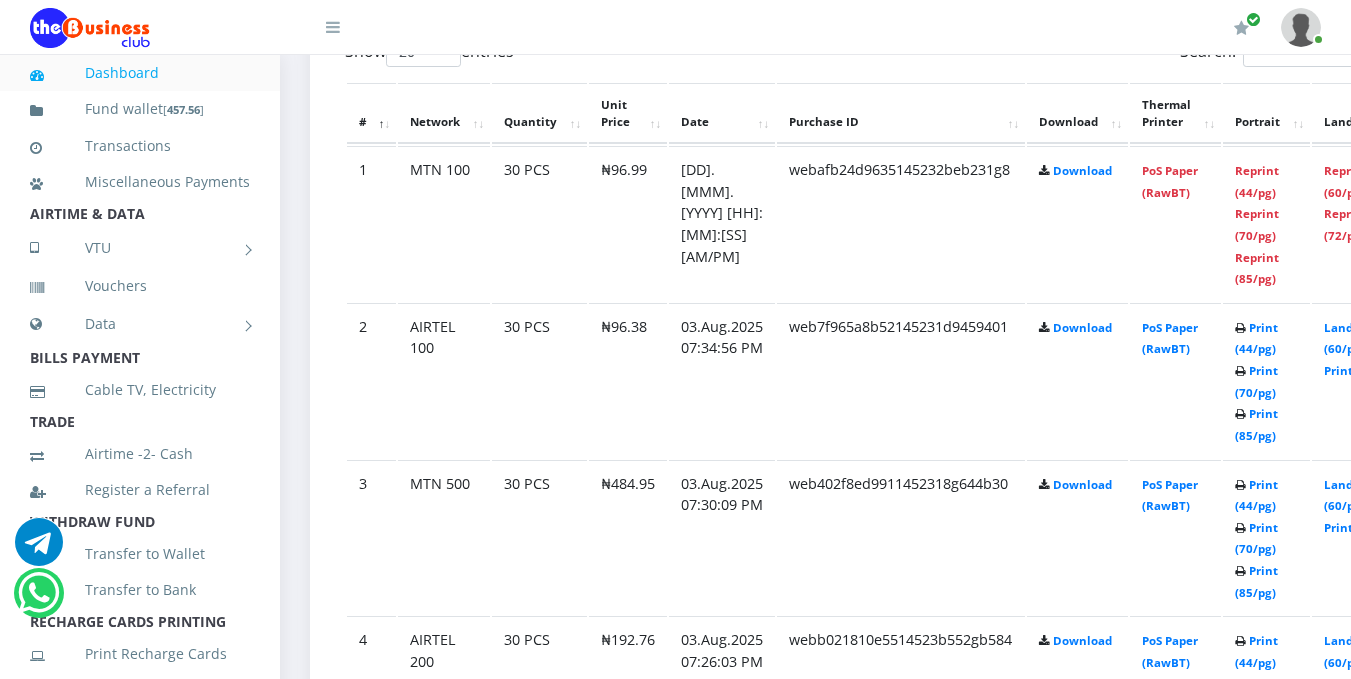 scroll, scrollTop: 1188, scrollLeft: 0, axis: vertical 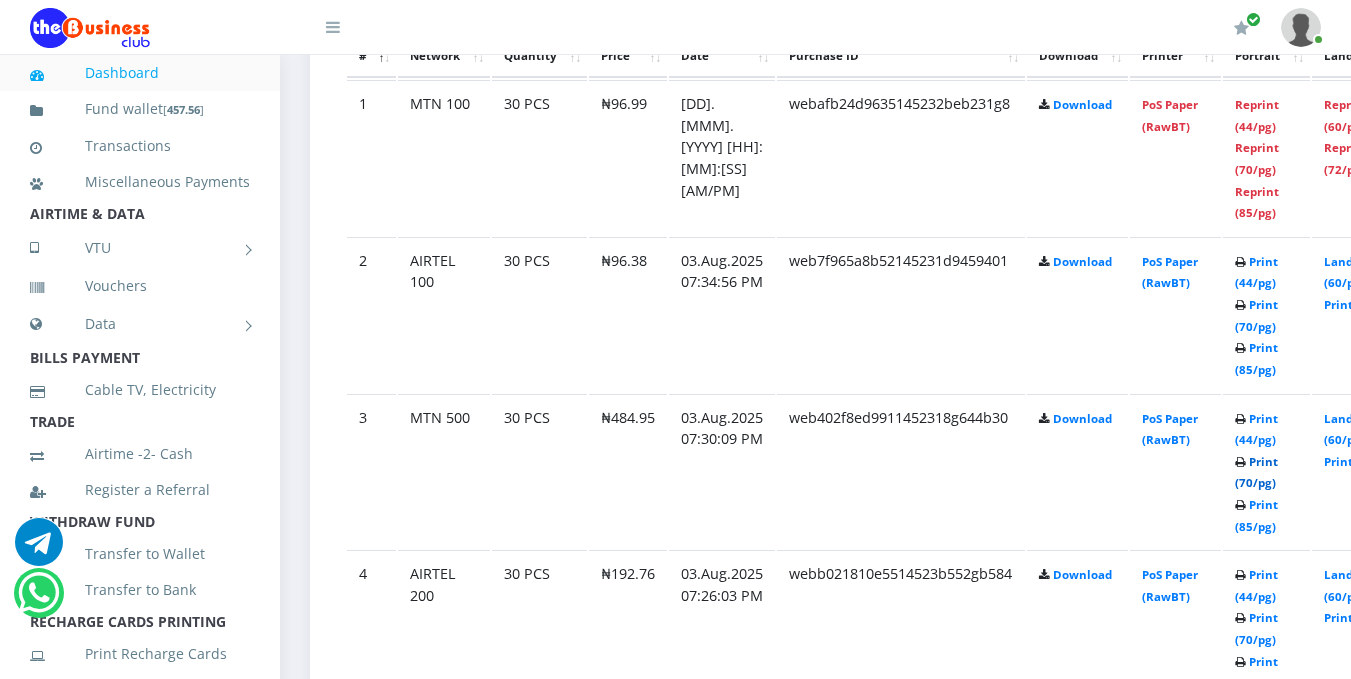 click on "Print (70/pg)" at bounding box center (1256, 472) 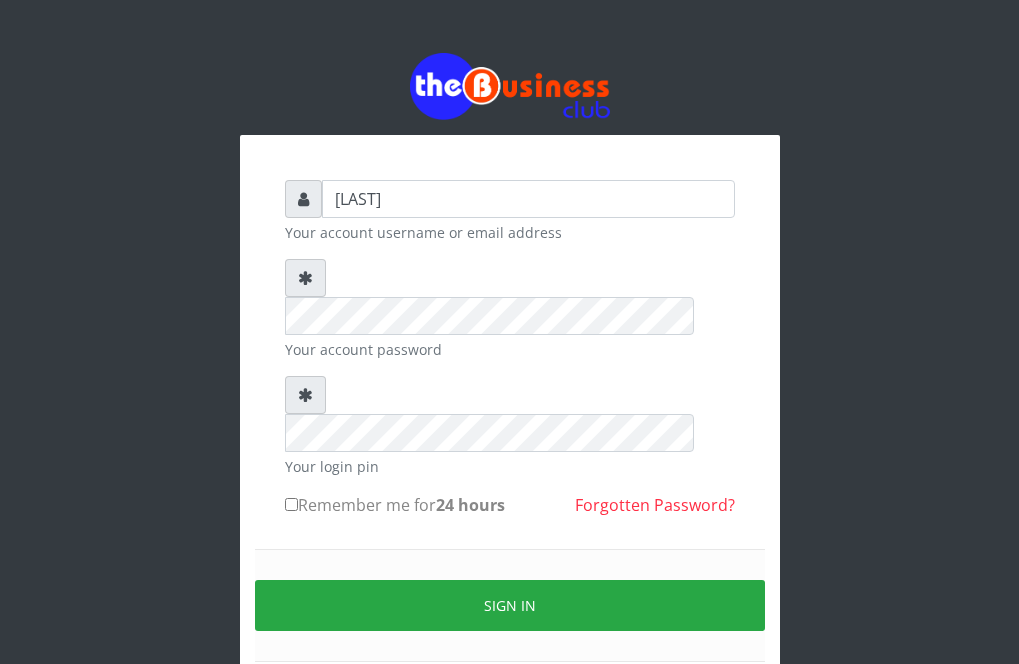 scroll, scrollTop: 59, scrollLeft: 0, axis: vertical 